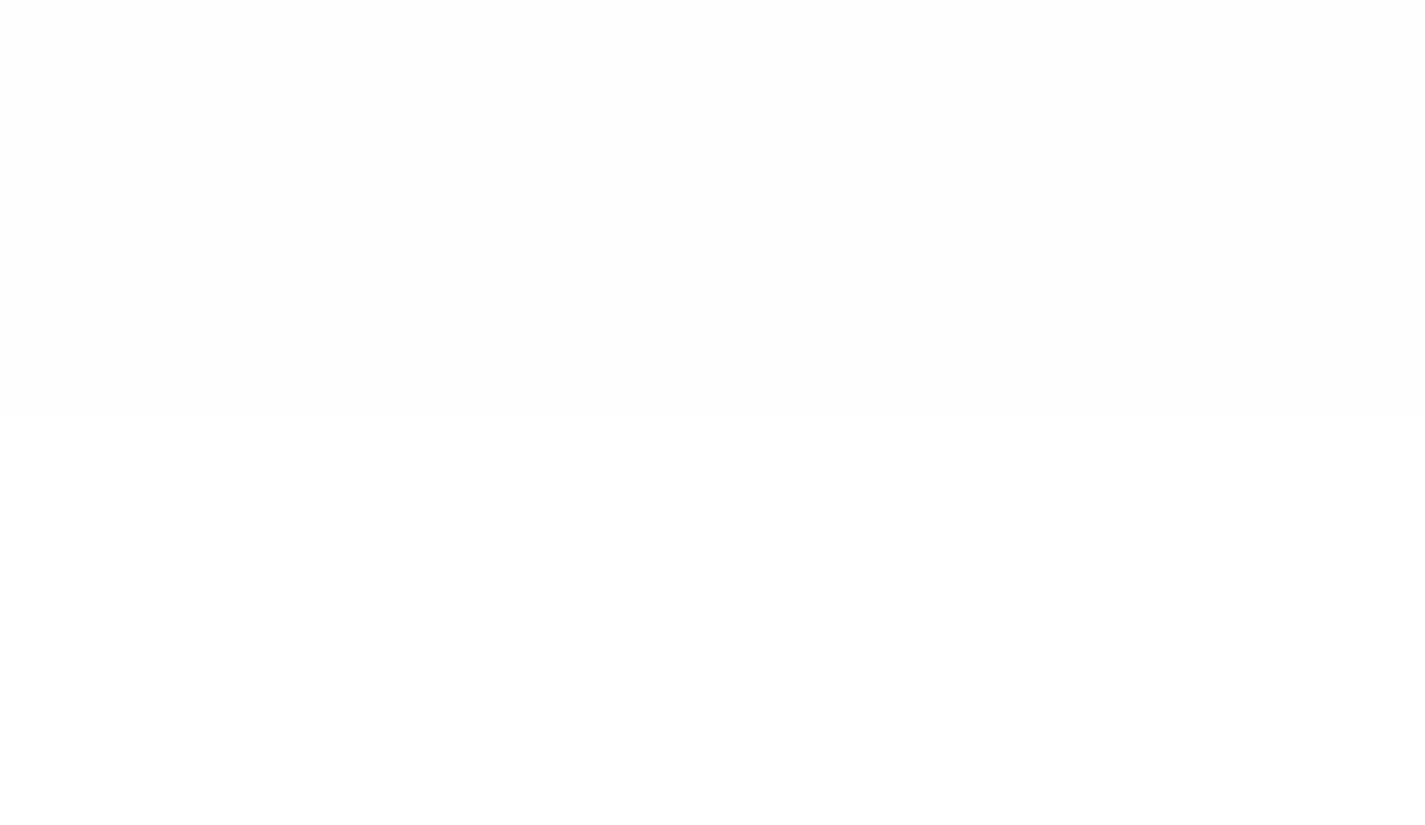 scroll, scrollTop: 0, scrollLeft: 0, axis: both 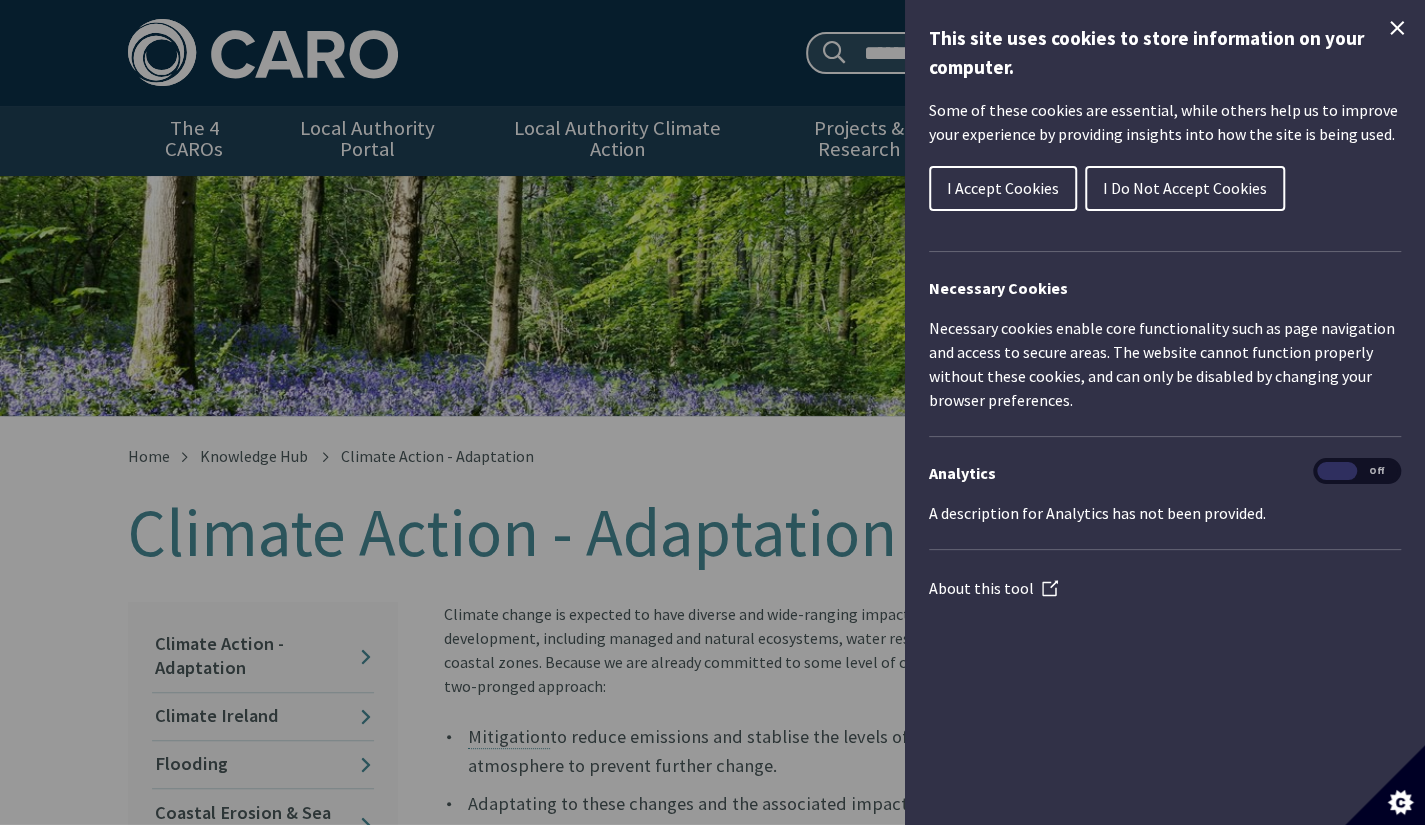 click at bounding box center (712, 412) 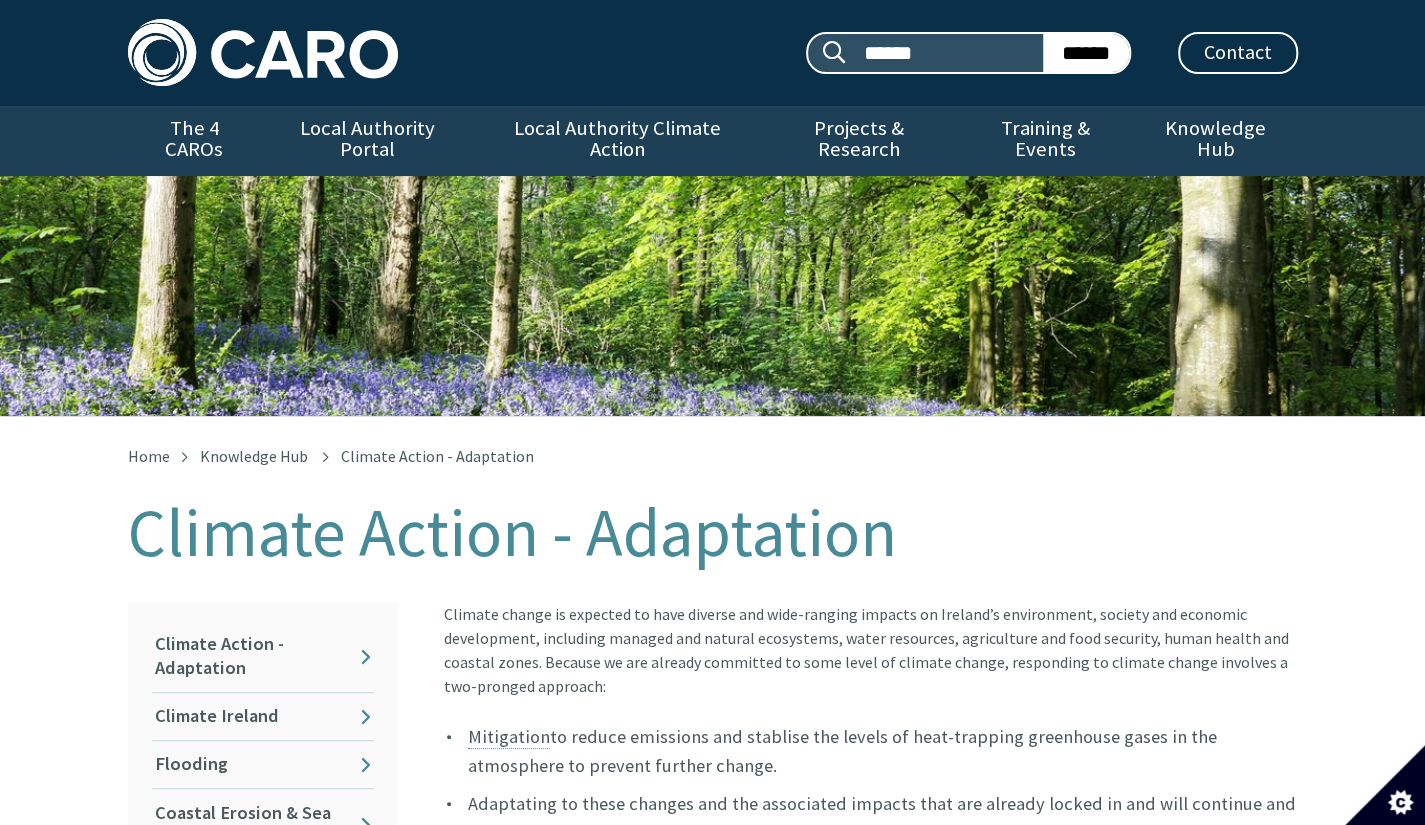 click on "Climate Action - Adaptation" at bounding box center (713, 533) 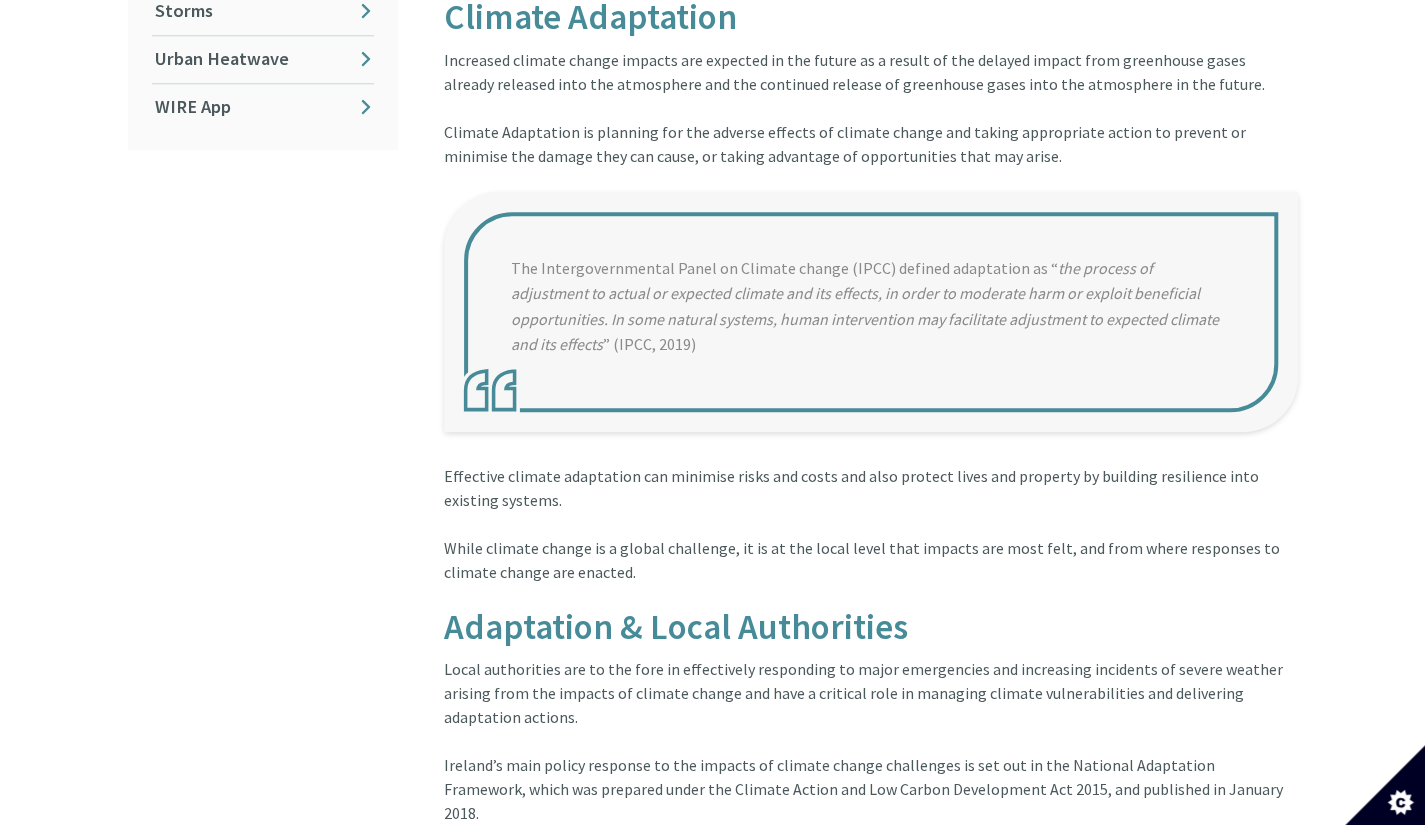 scroll, scrollTop: 920, scrollLeft: 0, axis: vertical 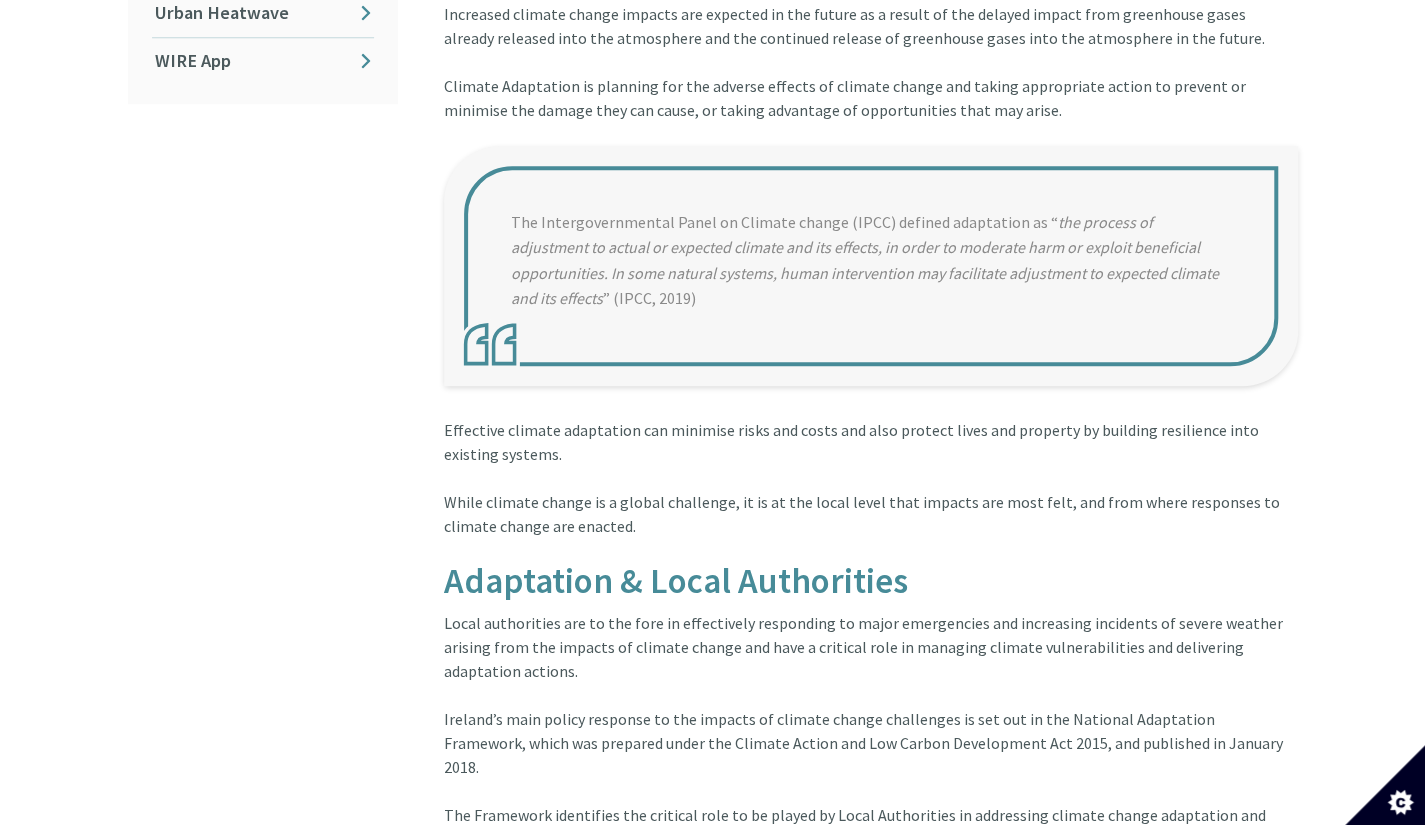 drag, startPoint x: 588, startPoint y: 281, endPoint x: 501, endPoint y: 192, distance: 124.45883 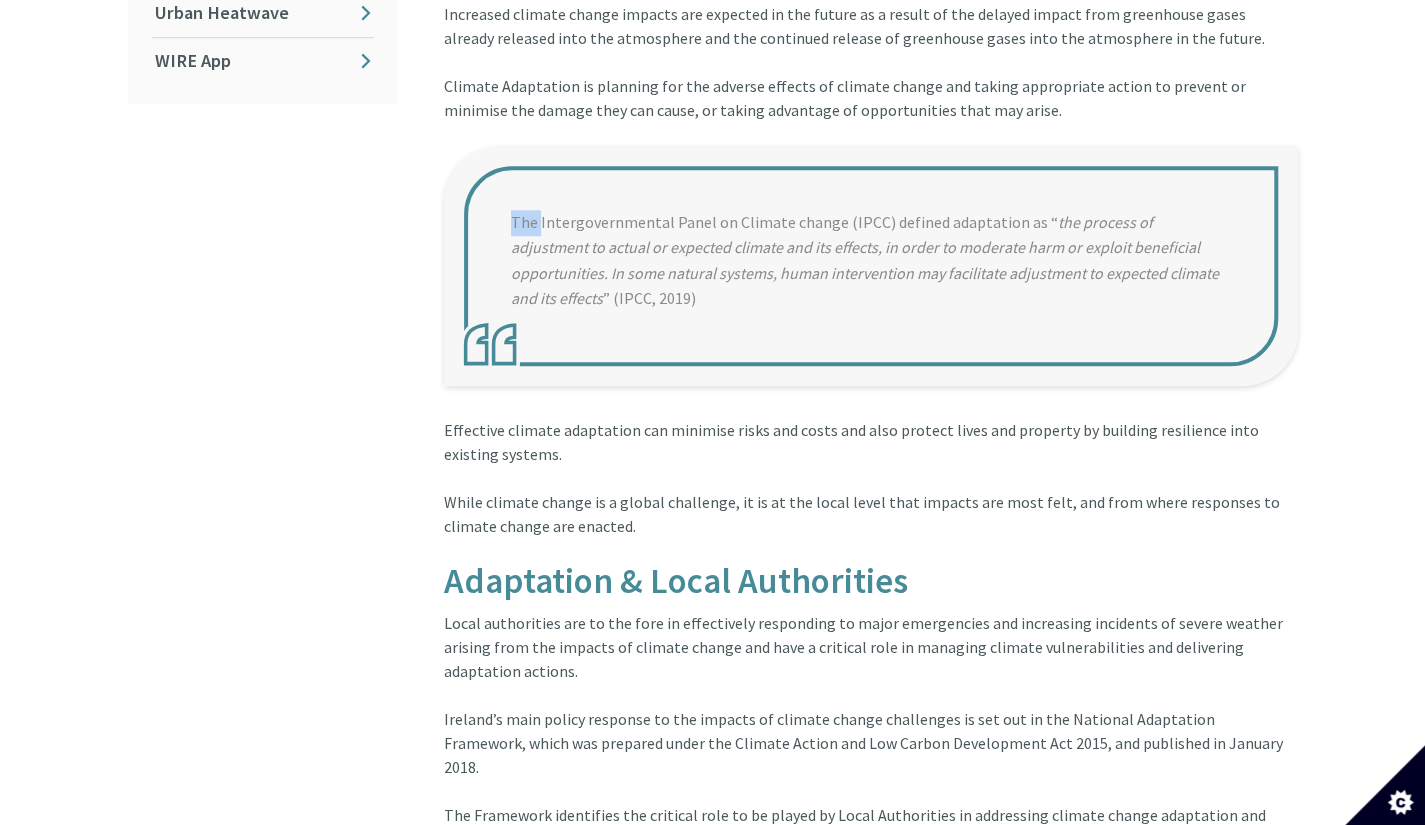 click on "The Intergovernmental Panel on Climate change (IPCC) defined adaptation as “  the process of adjustment to actual or expected climate and its effects, in order to moderate harm or exploit beneficial opportunities. In some natural systems, human intervention may facilitate adjustment to expected climate and its effects ” (IPCC, 2019)" at bounding box center (871, 266) 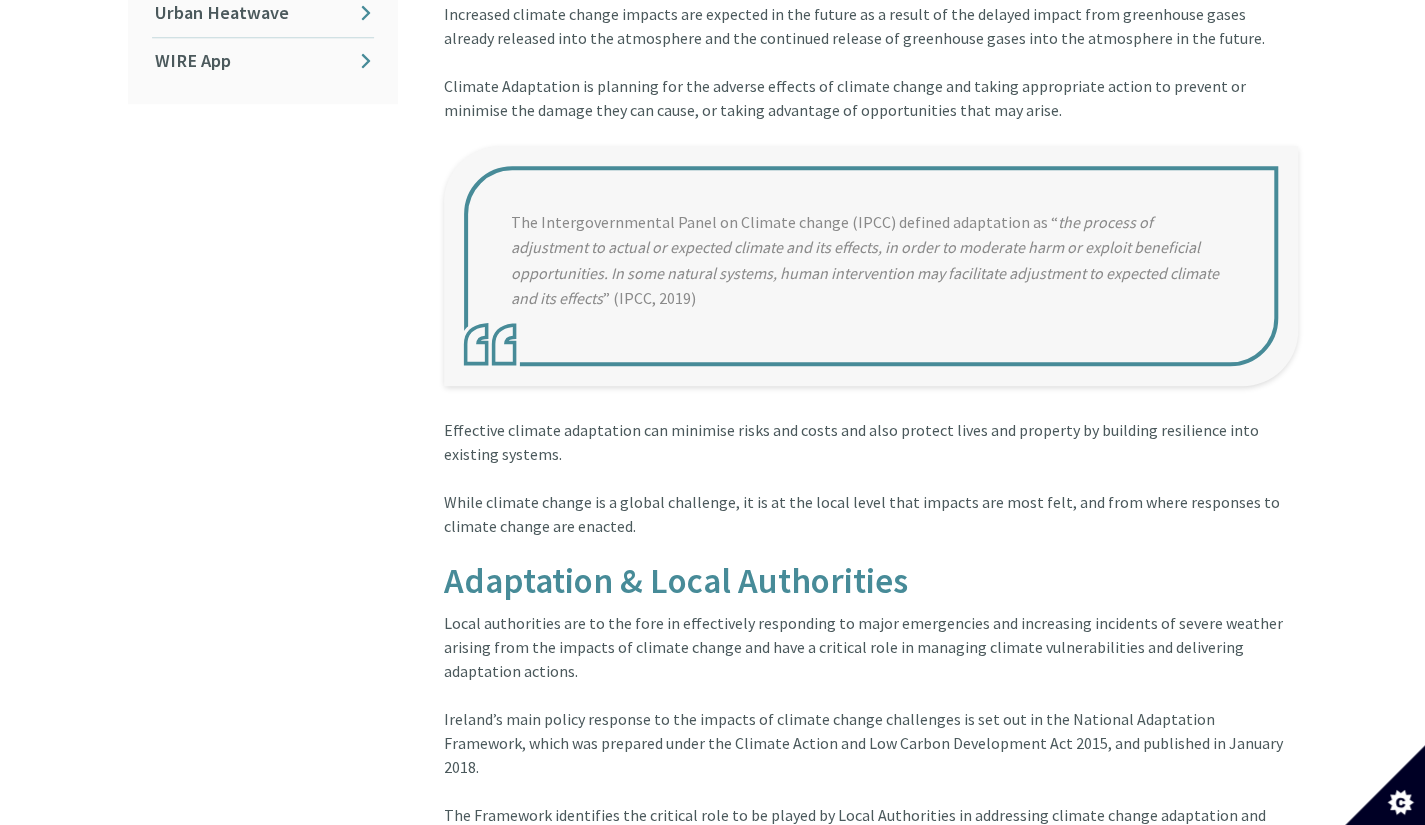 click on "The Intergovernmental Panel on Climate change (IPCC) defined adaptation as “  the process of adjustment to actual or expected climate and its effects, in order to moderate harm or exploit beneficial opportunities. In some natural systems, human intervention may facilitate adjustment to expected climate and its effects ” (IPCC, 2019)" at bounding box center [871, 266] 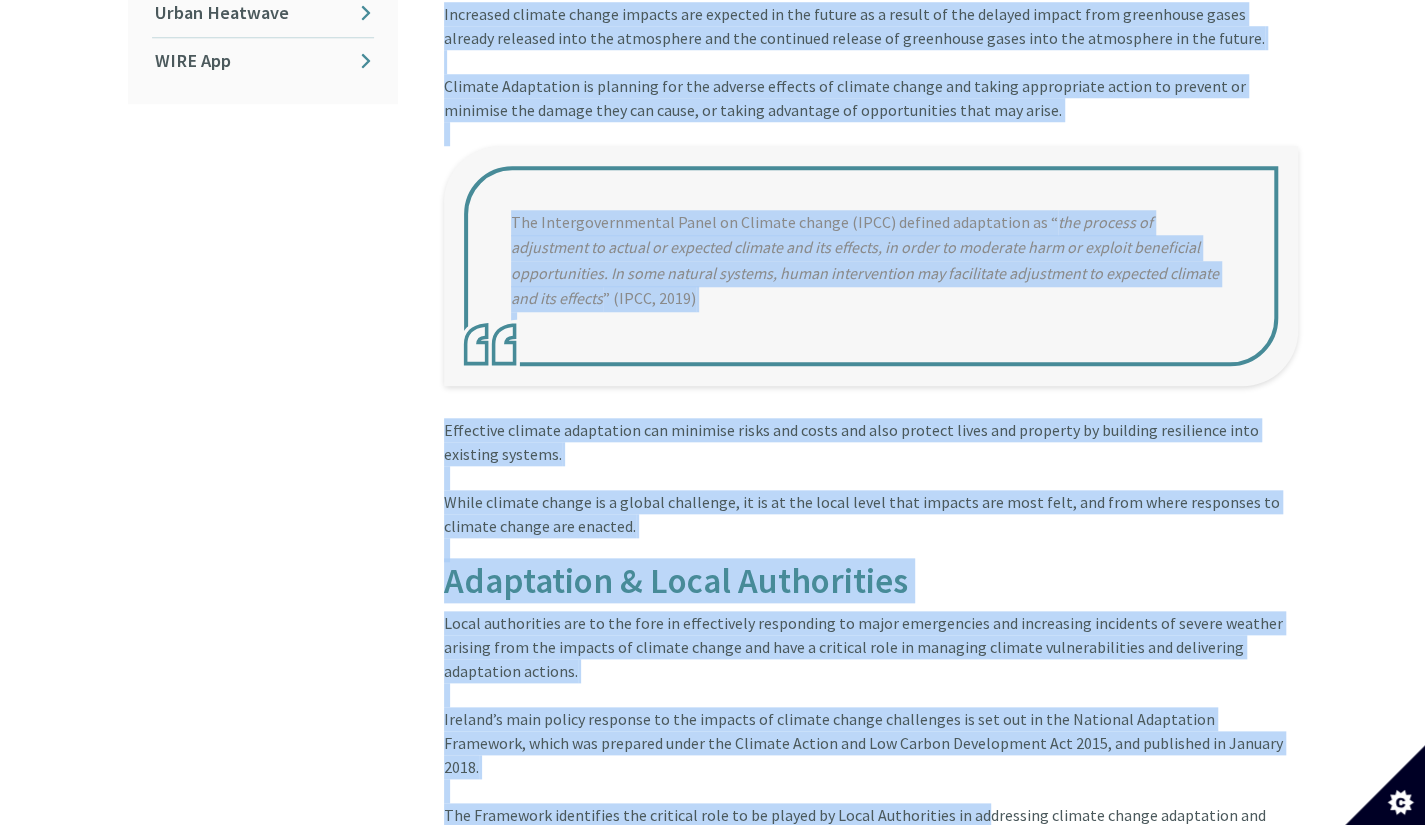 drag, startPoint x: 969, startPoint y: 780, endPoint x: 543, endPoint y: -41, distance: 924.9416 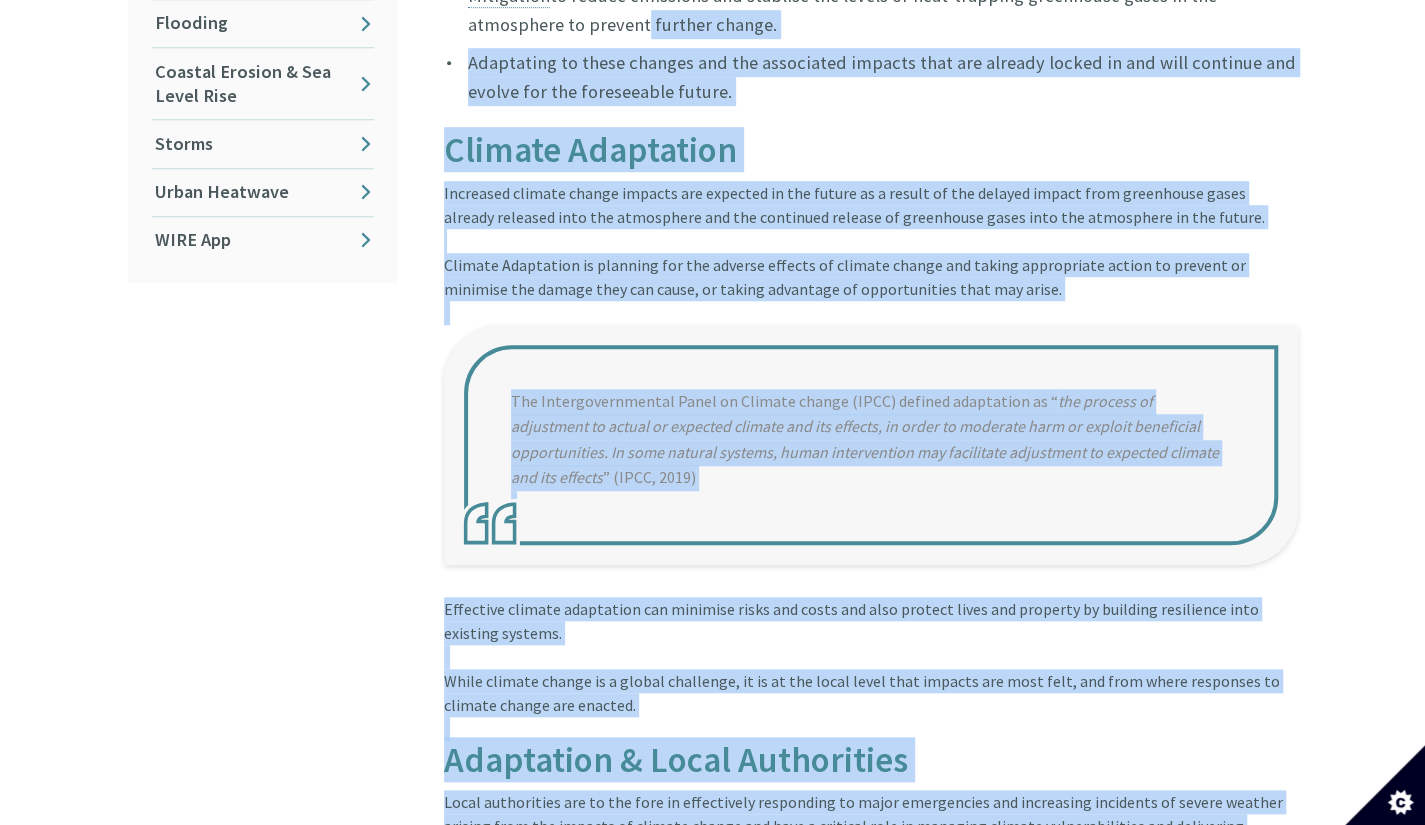 click on "Climate Adaptation" at bounding box center [871, 150] 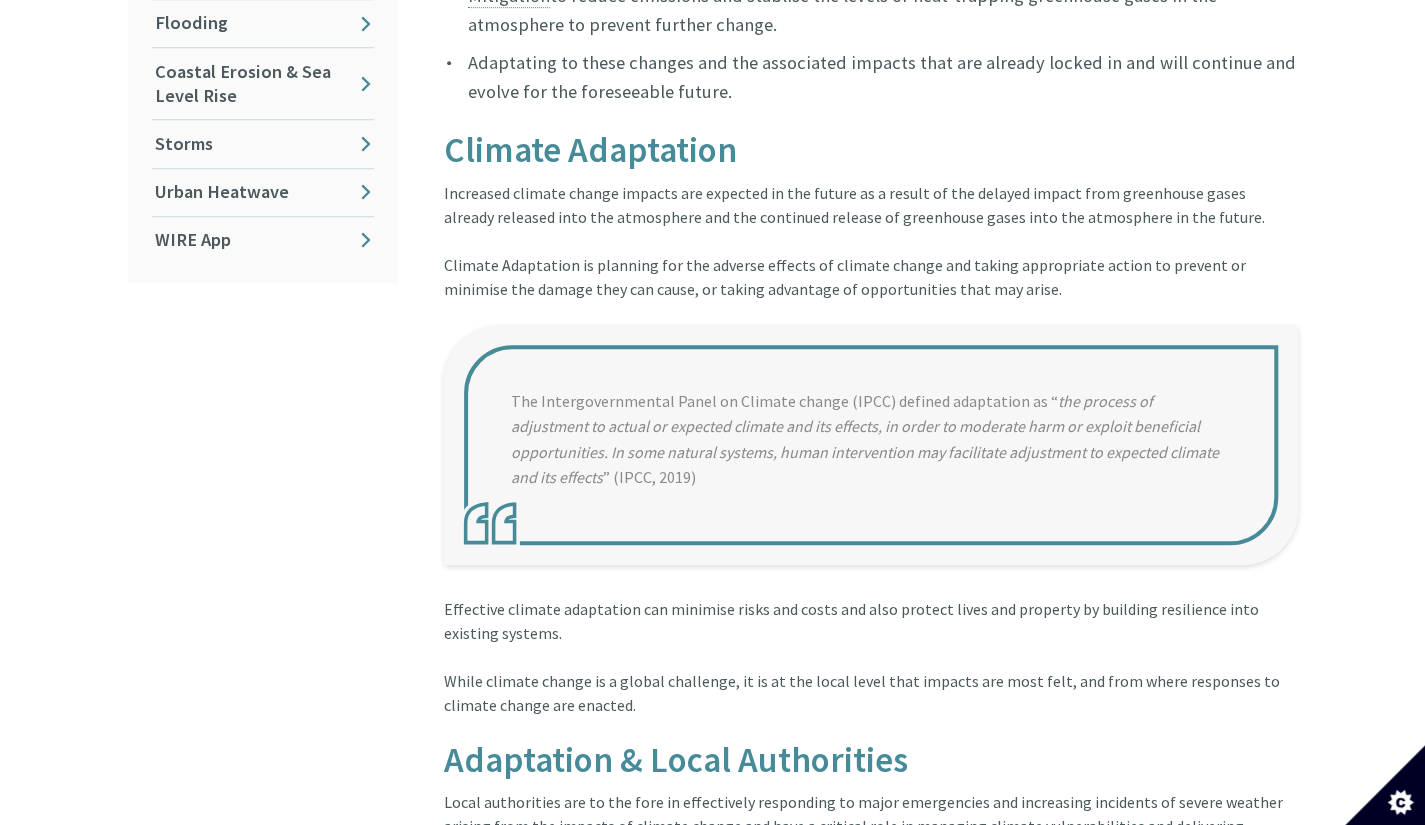 click on "While climate change is a global challenge, it is at the local level that impacts are most felt, and from where responses to climate change are enacted." at bounding box center (871, 705) 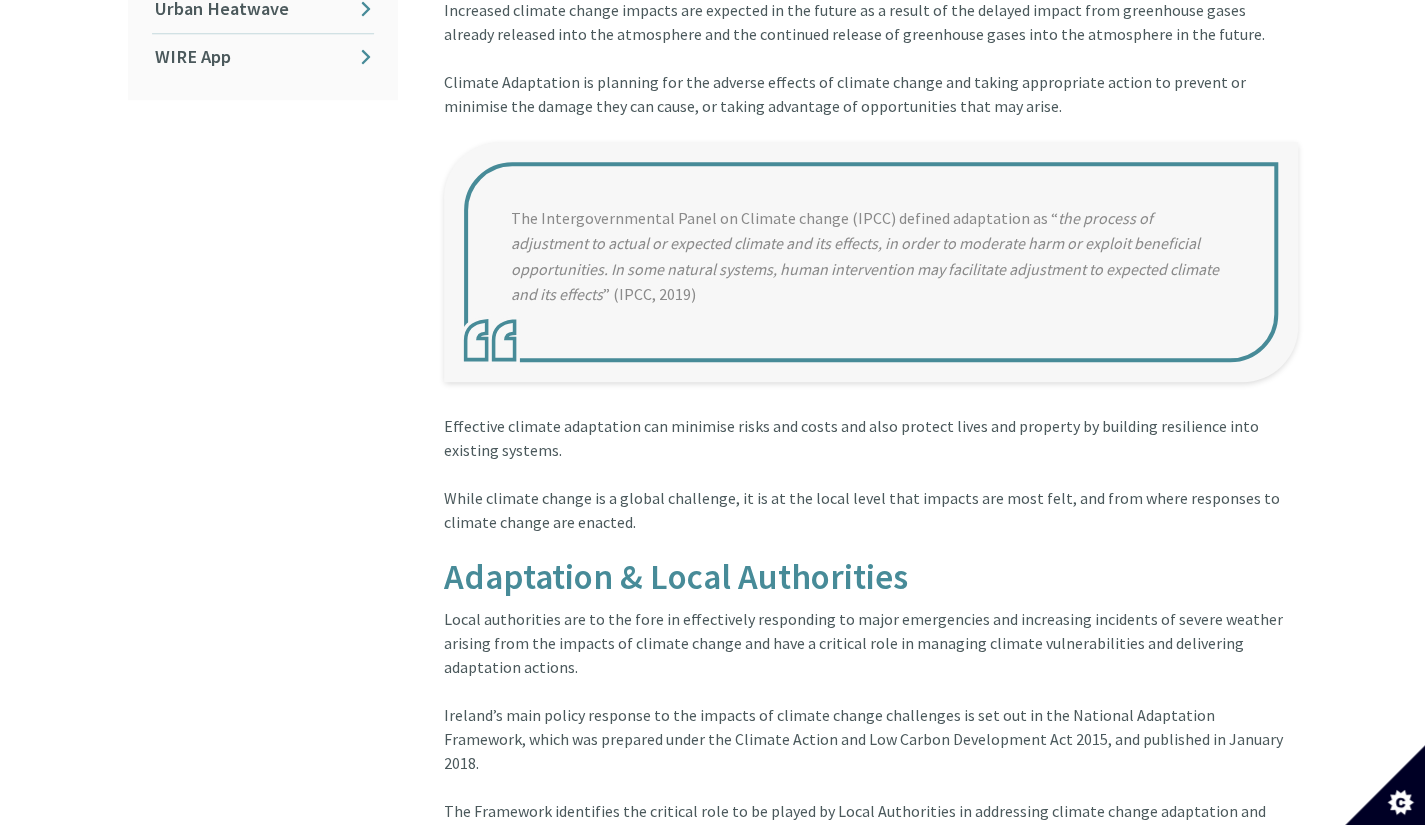 scroll, scrollTop: 941, scrollLeft: 0, axis: vertical 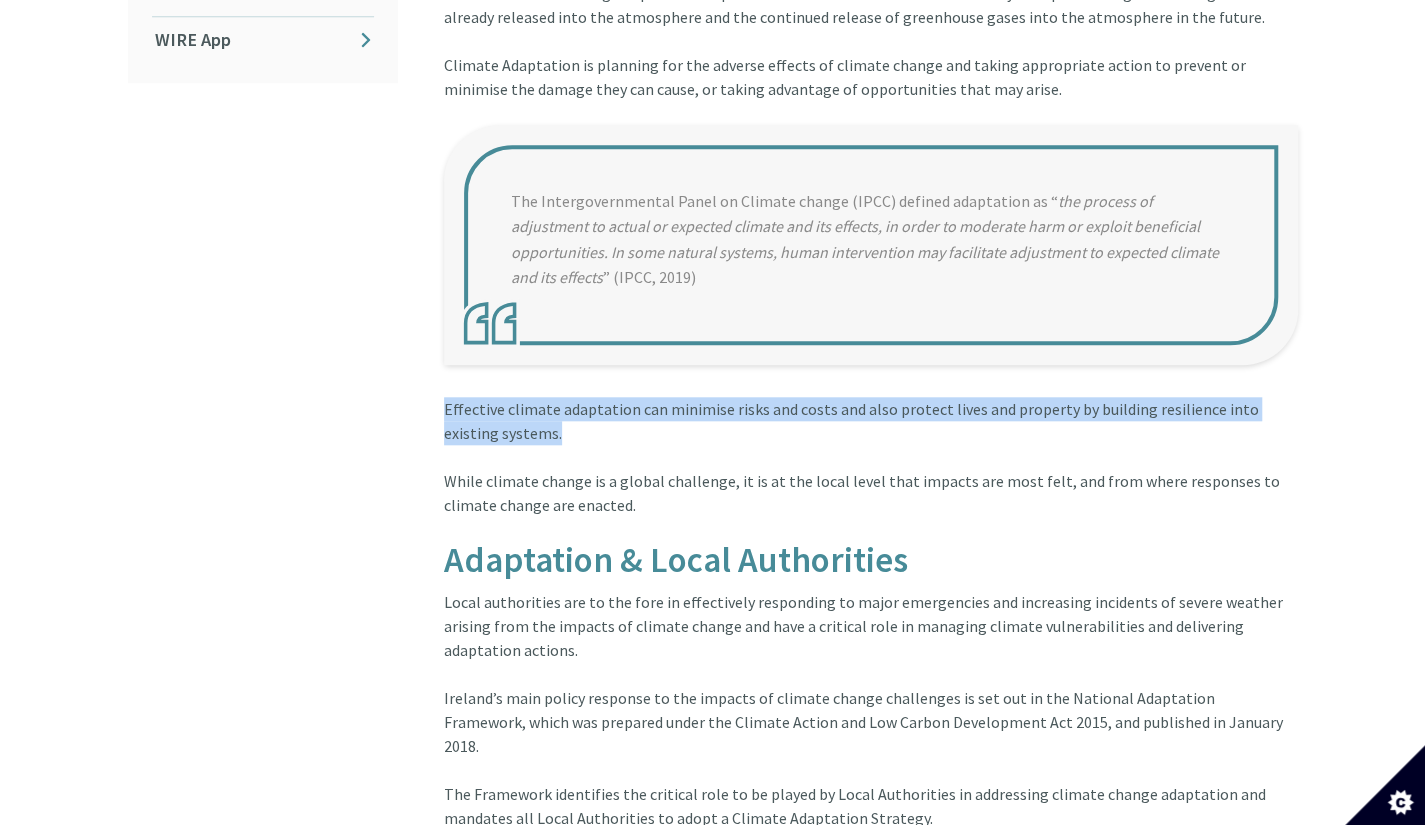 drag, startPoint x: 442, startPoint y: 385, endPoint x: 516, endPoint y: 407, distance: 77.201035 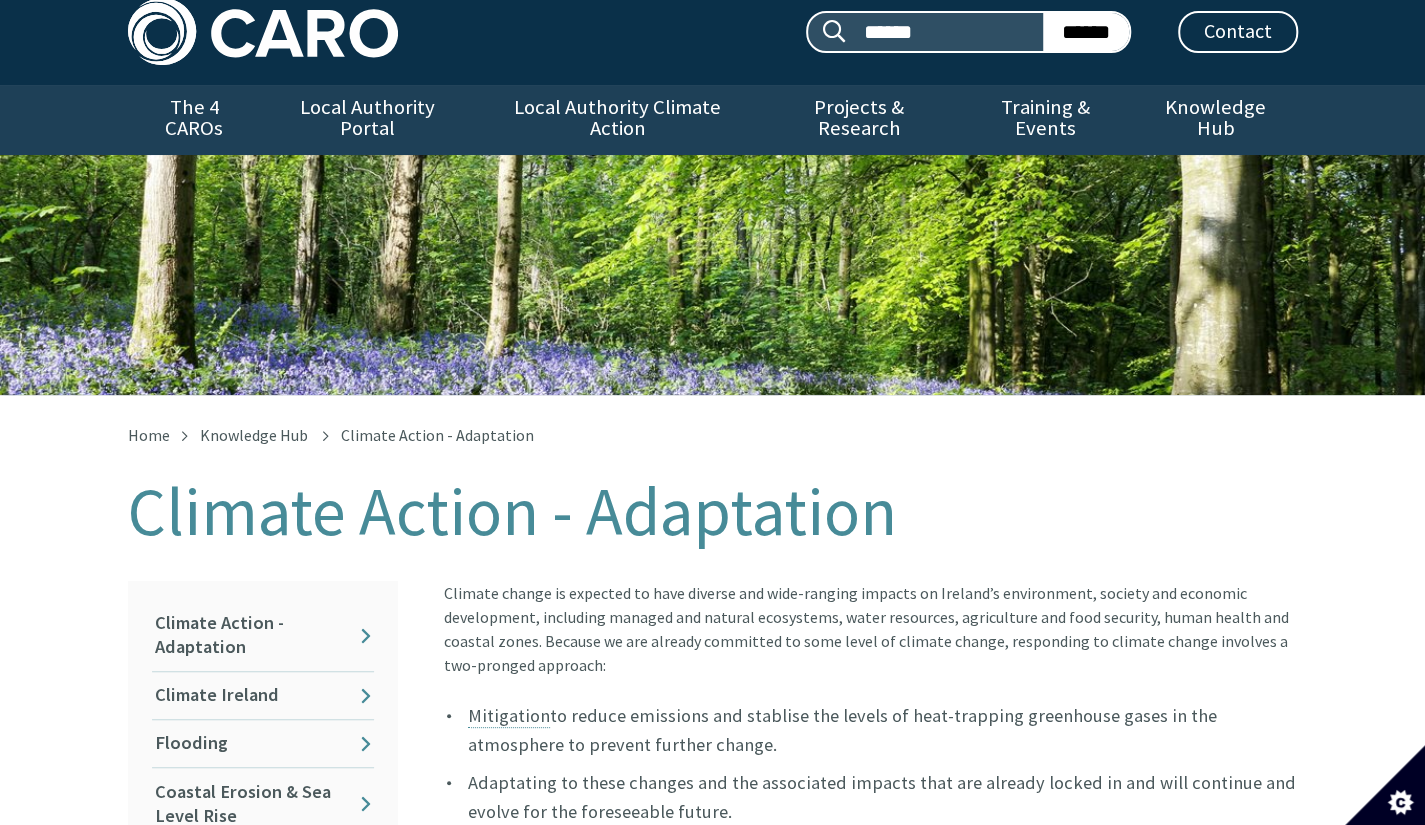 scroll, scrollTop: 0, scrollLeft: 0, axis: both 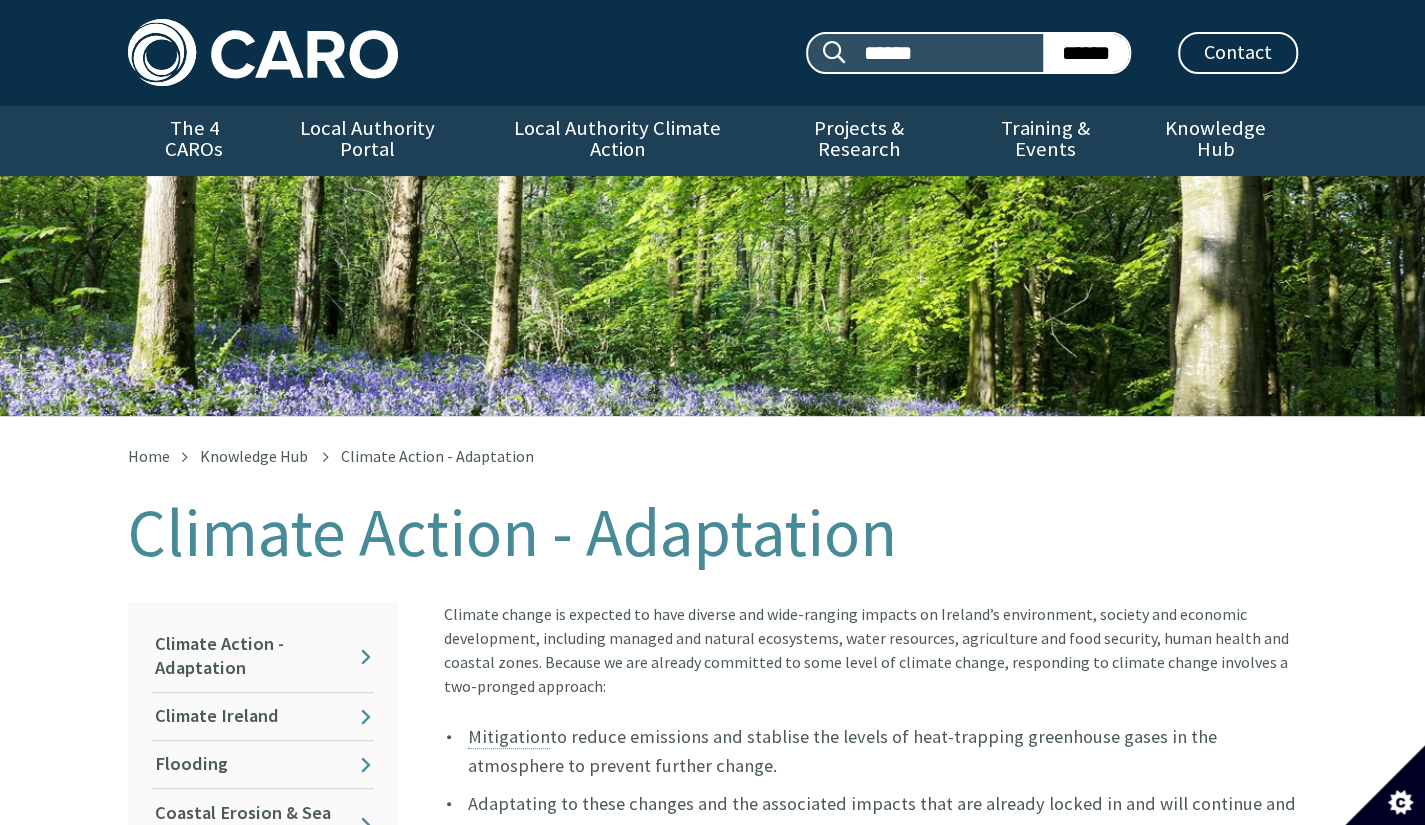 click on "Climate Action - Adaptation" at bounding box center [713, 533] 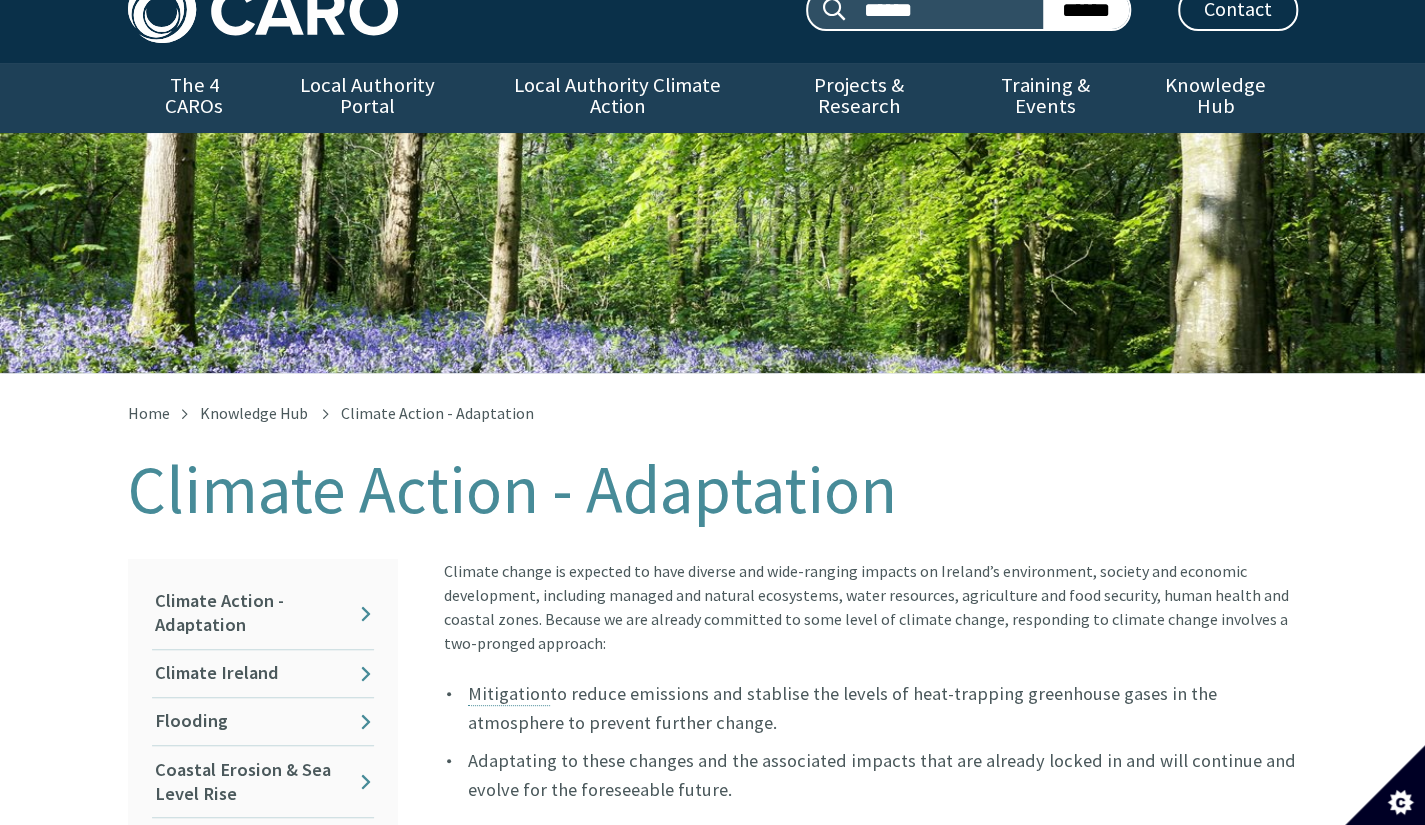 scroll, scrollTop: 40, scrollLeft: 0, axis: vertical 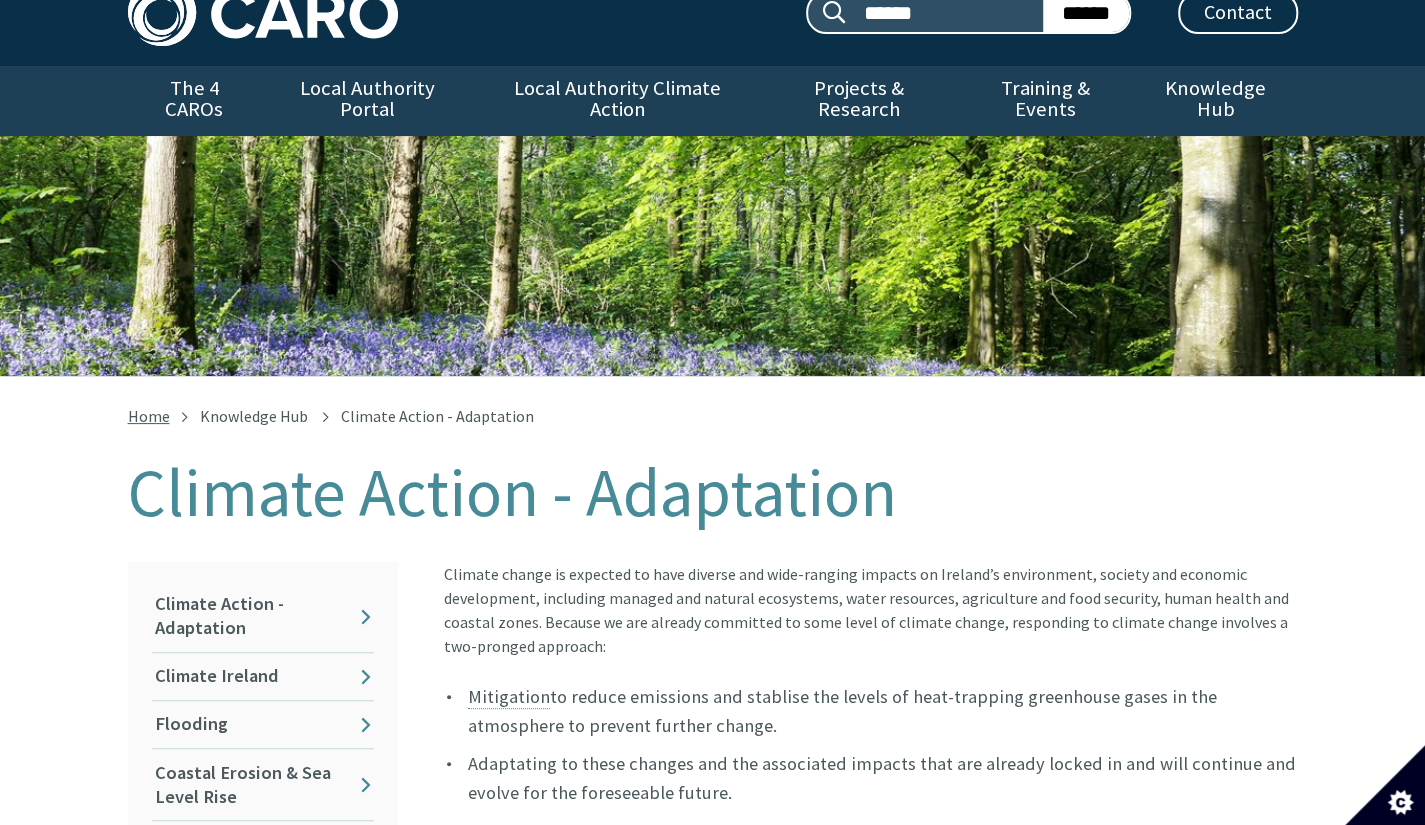 click on "Home" at bounding box center (149, 416) 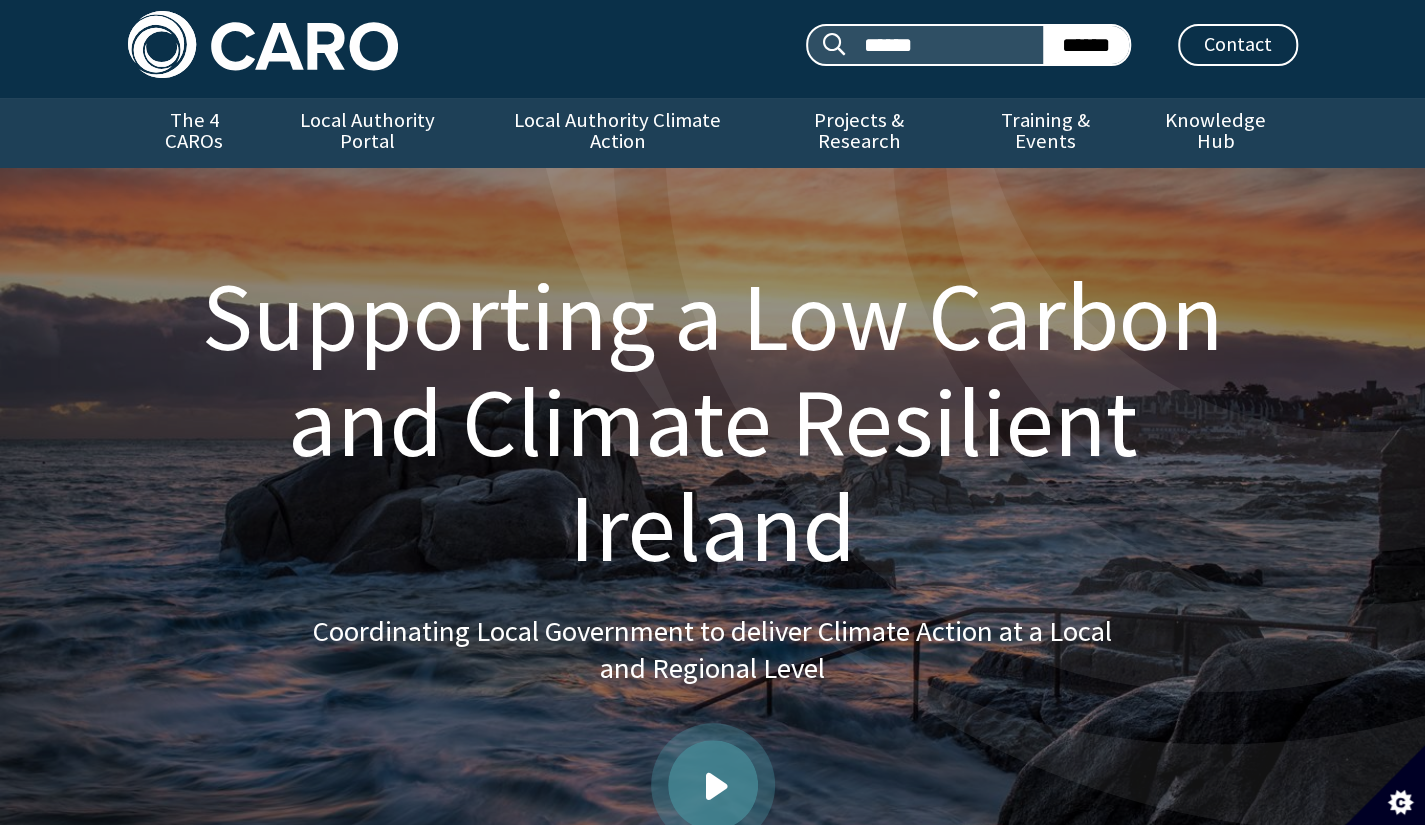 scroll, scrollTop: 0, scrollLeft: 0, axis: both 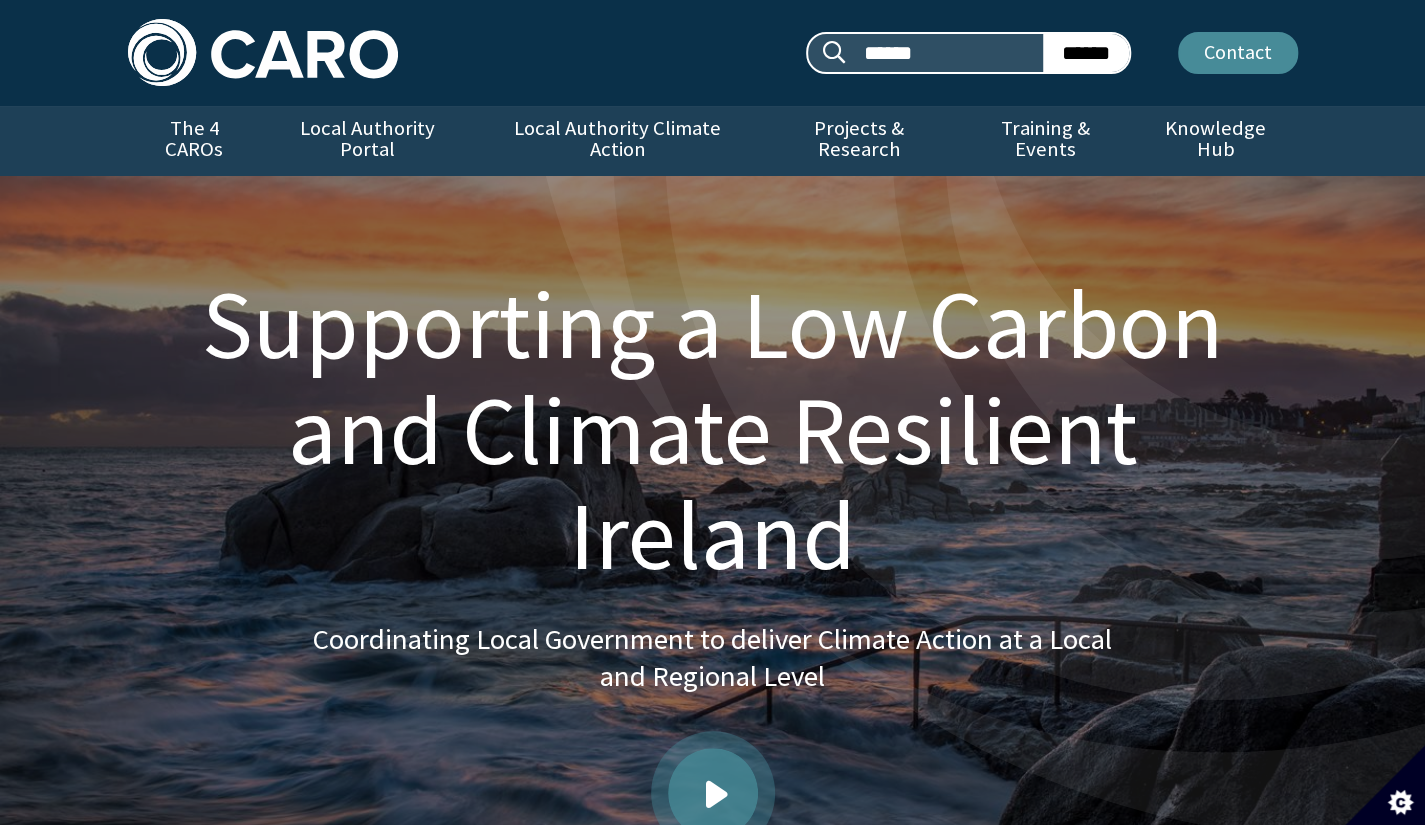 click on "Contact" at bounding box center (1238, 53) 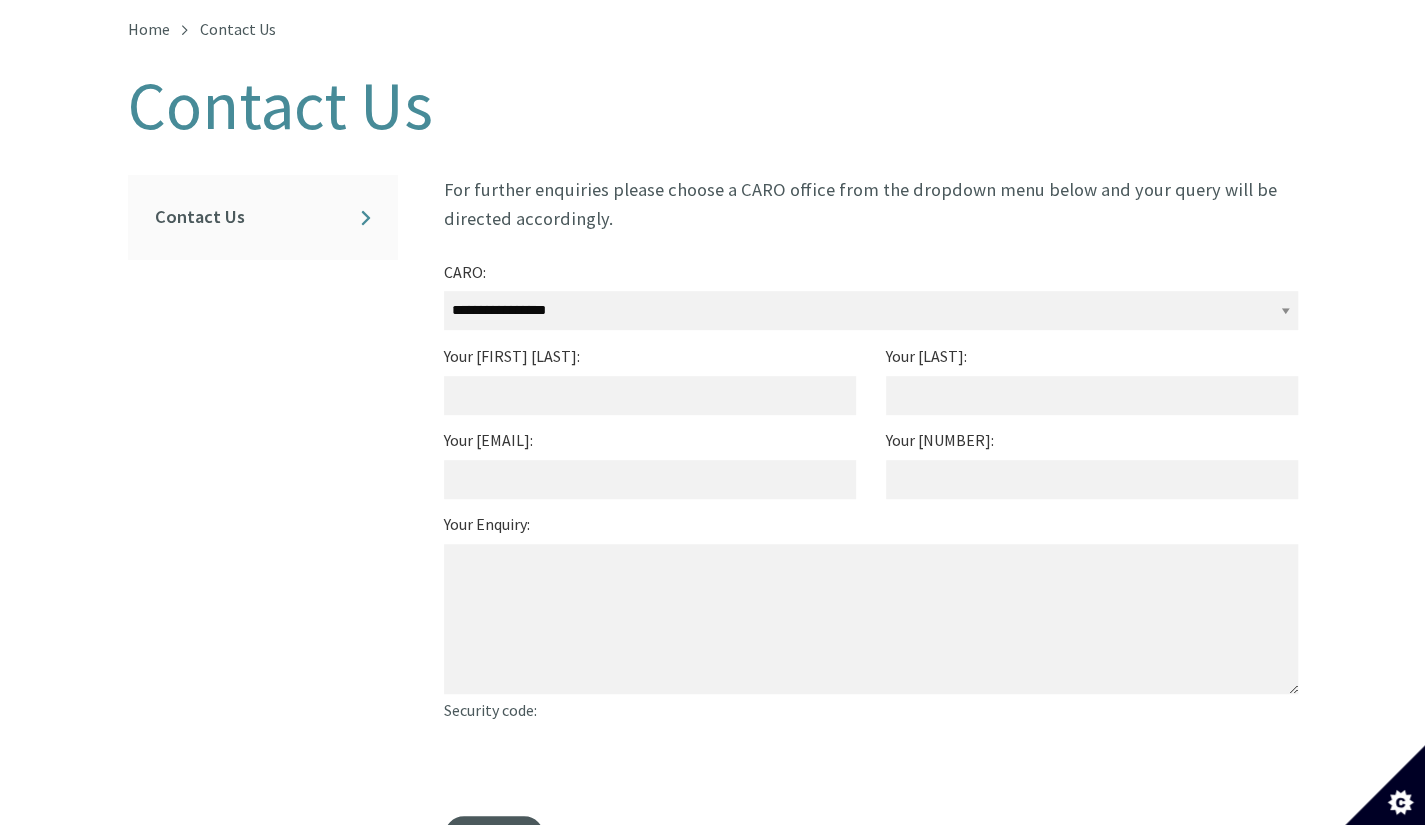 scroll, scrollTop: 480, scrollLeft: 0, axis: vertical 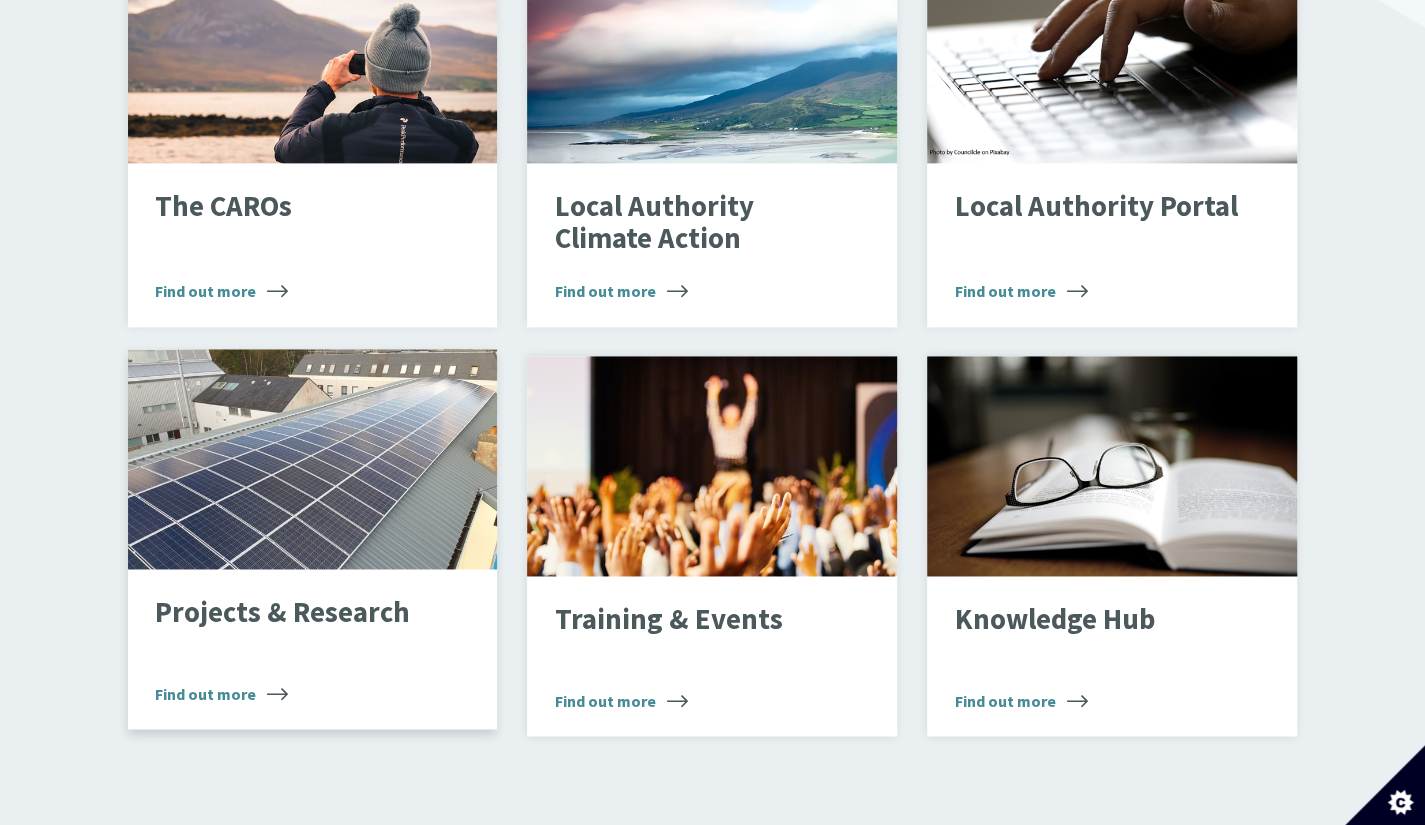 click on "Find out more" at bounding box center (221, 693) 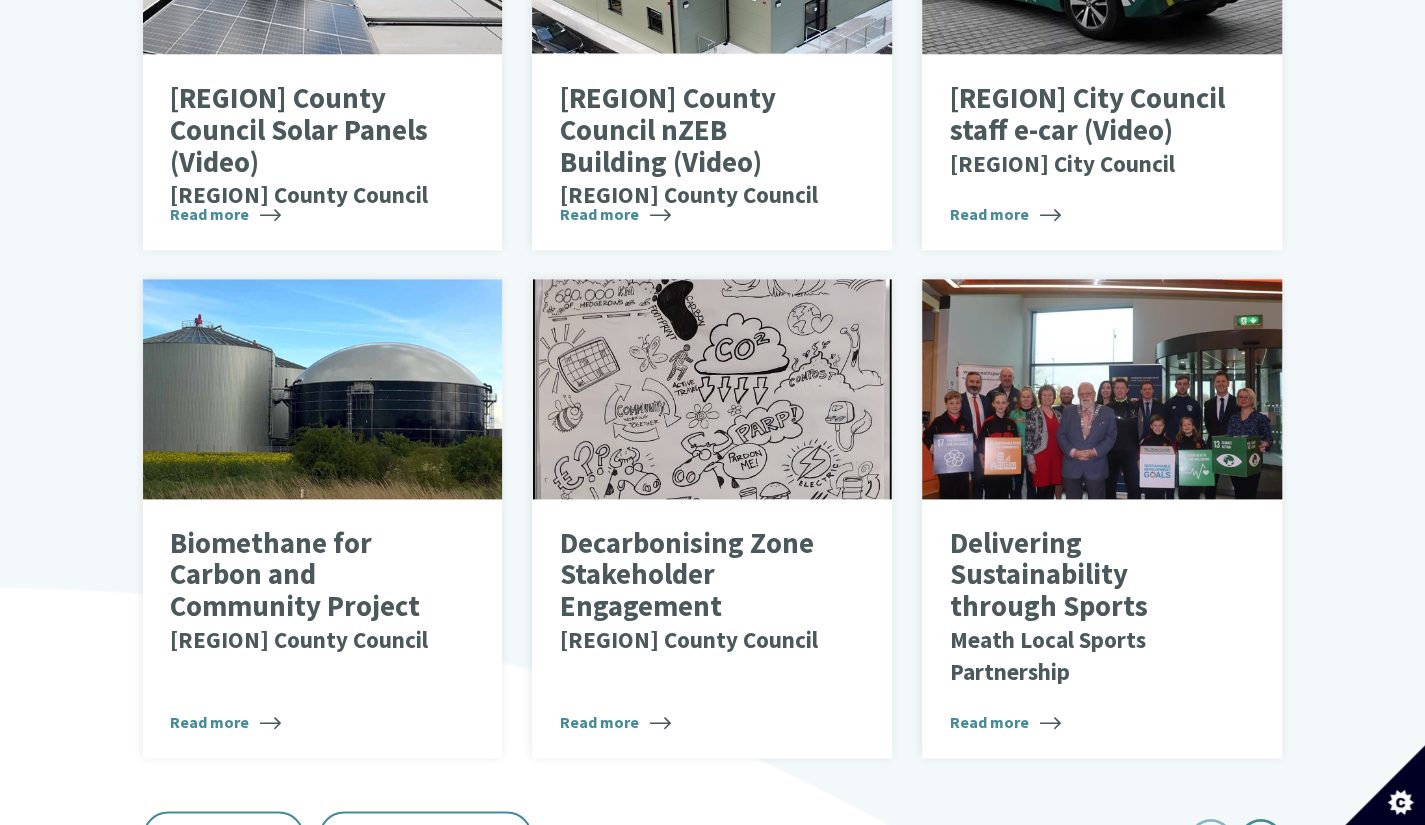 scroll, scrollTop: 1200, scrollLeft: 0, axis: vertical 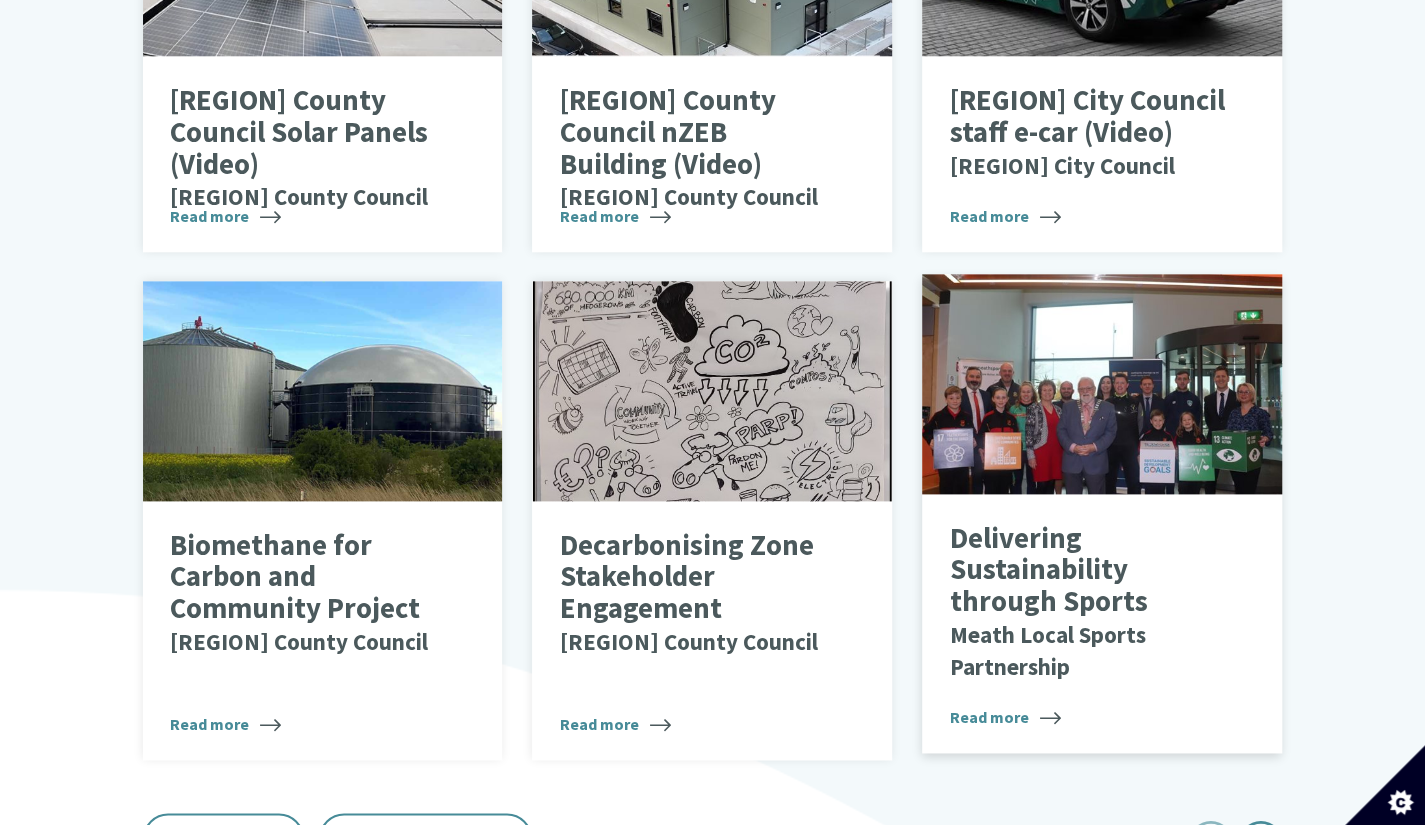 click on "Delivering Sustainability through Sports [REGION] Local Sports Partnership" at bounding box center (1087, 602) 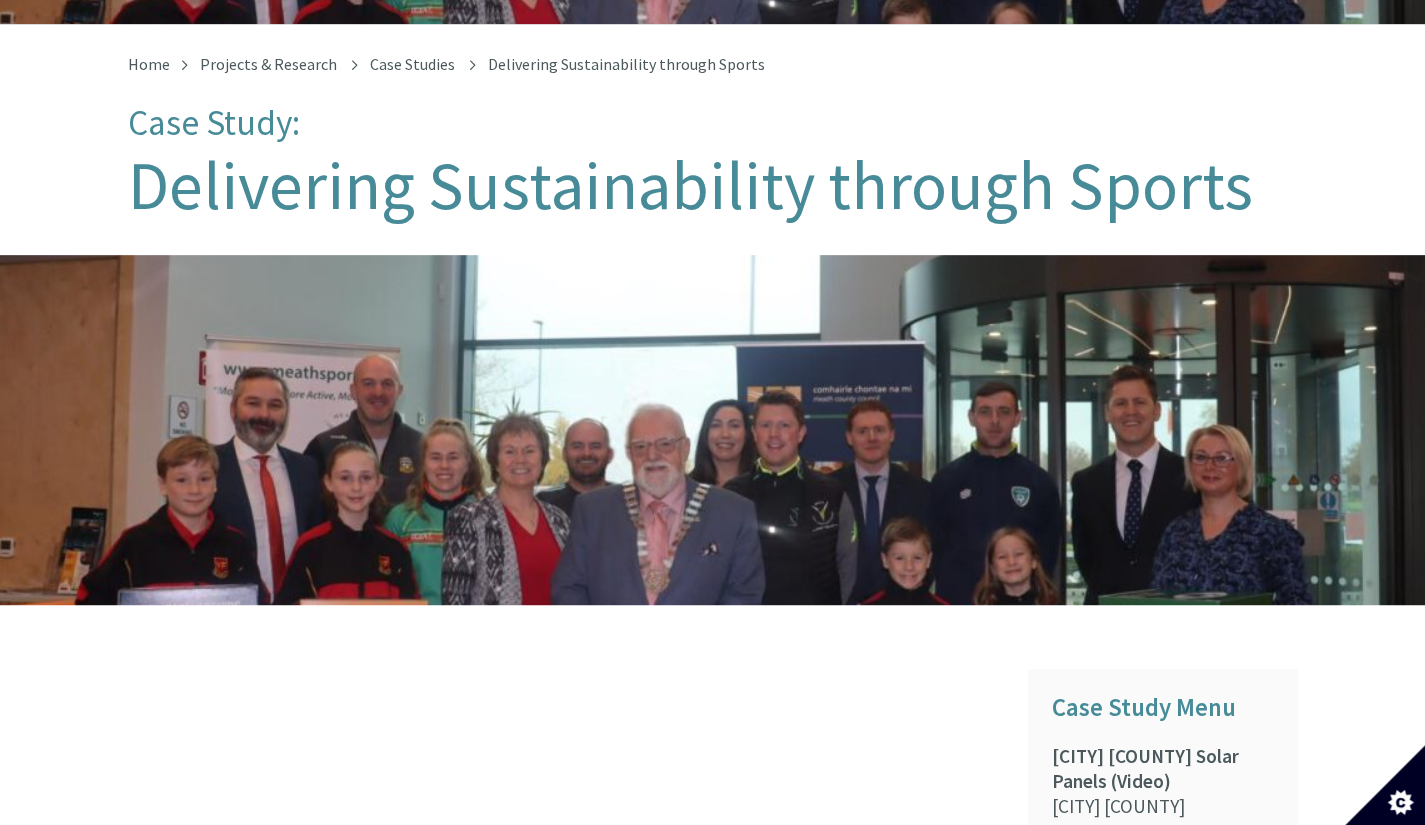 scroll, scrollTop: 356, scrollLeft: 0, axis: vertical 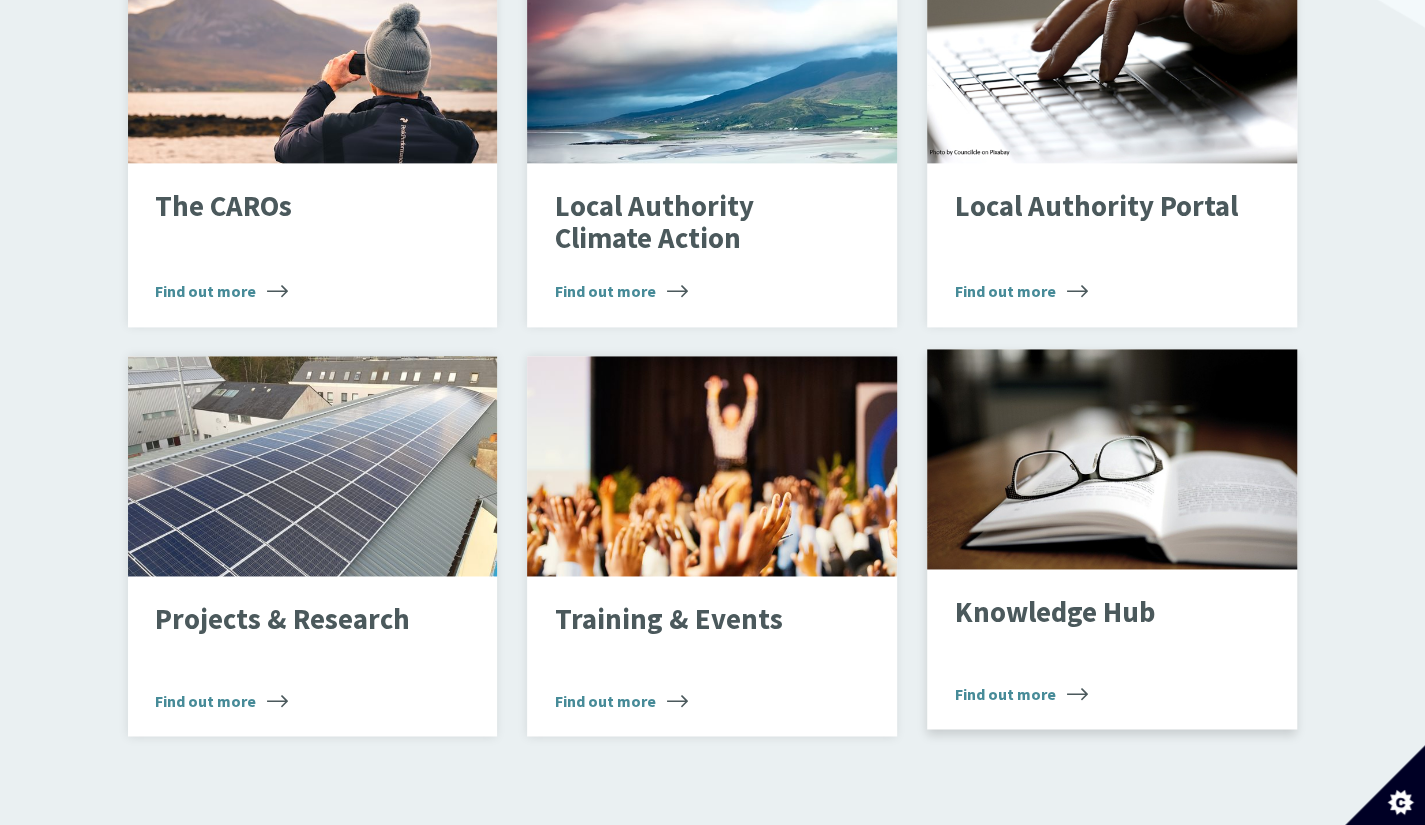 click on "Find out more" at bounding box center [1021, 693] 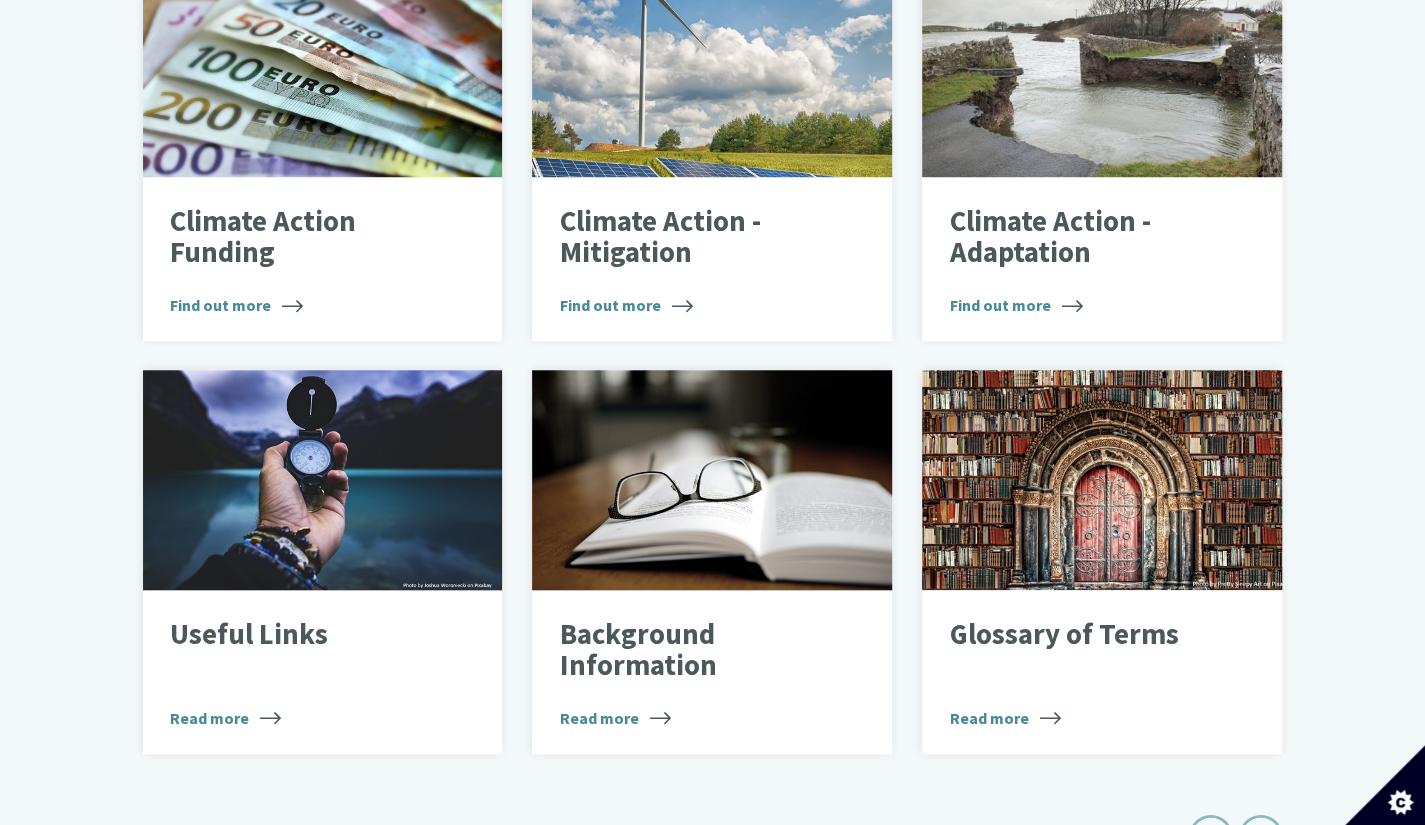 scroll, scrollTop: 880, scrollLeft: 0, axis: vertical 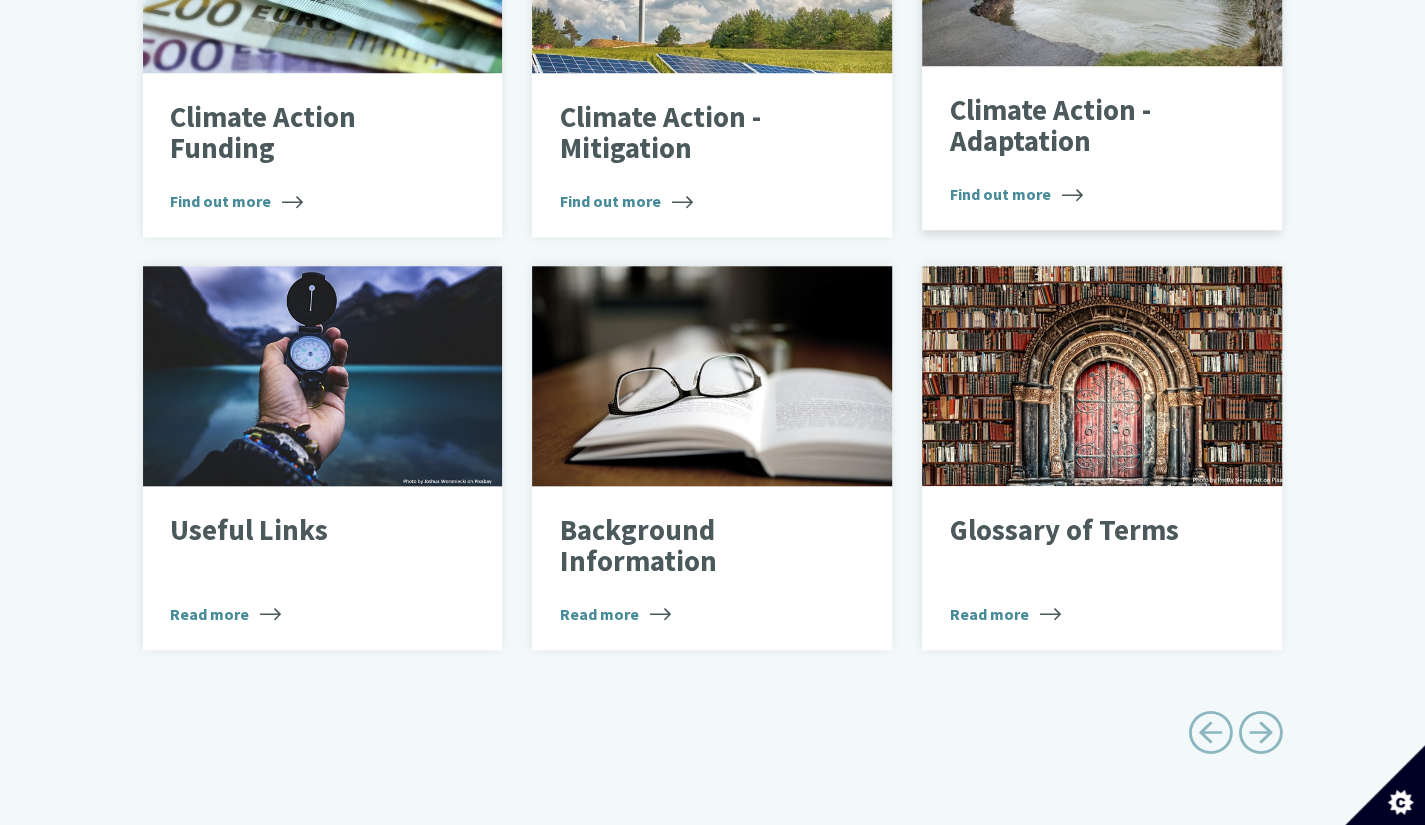click on "Find out more" at bounding box center (1016, 194) 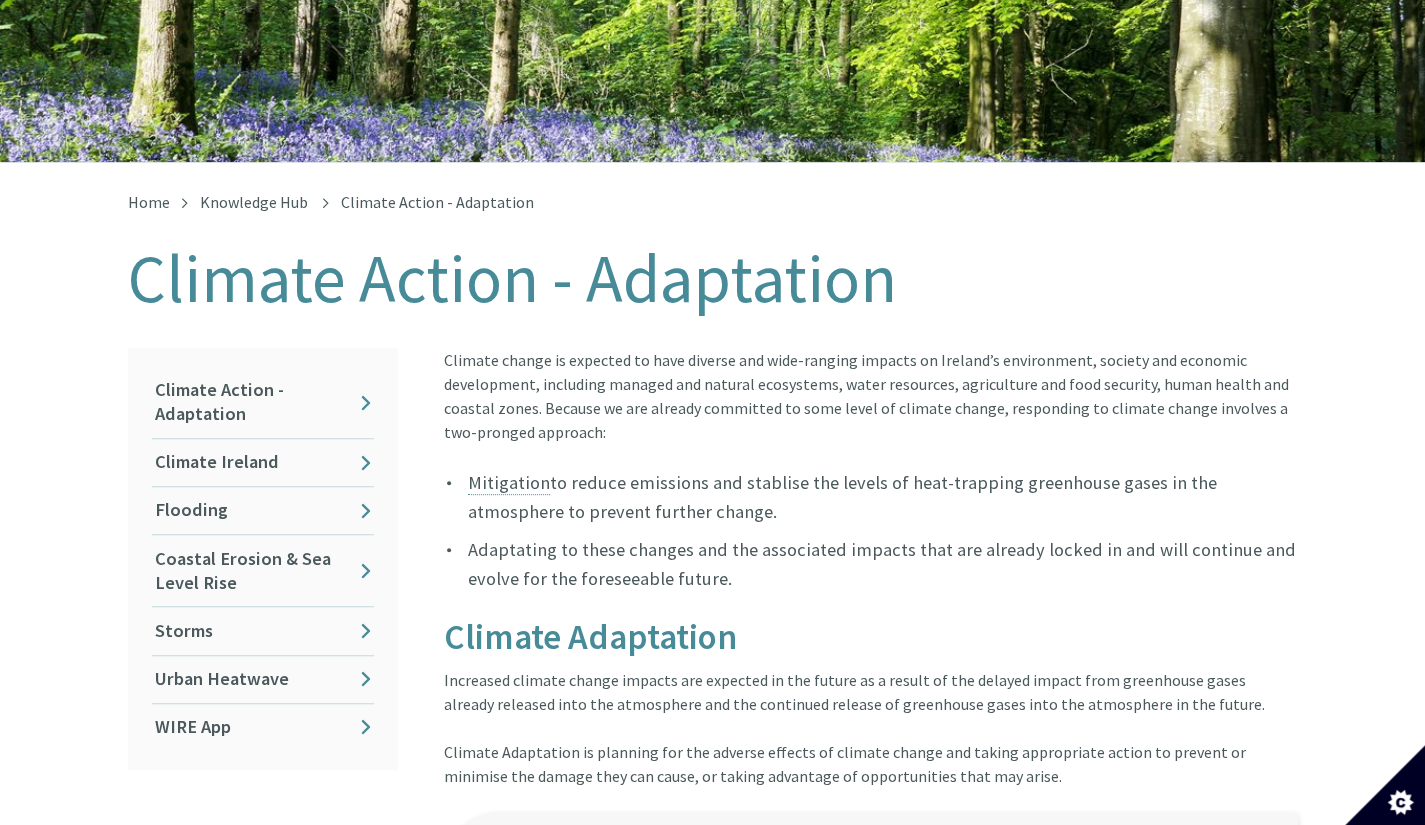 scroll, scrollTop: 163, scrollLeft: 0, axis: vertical 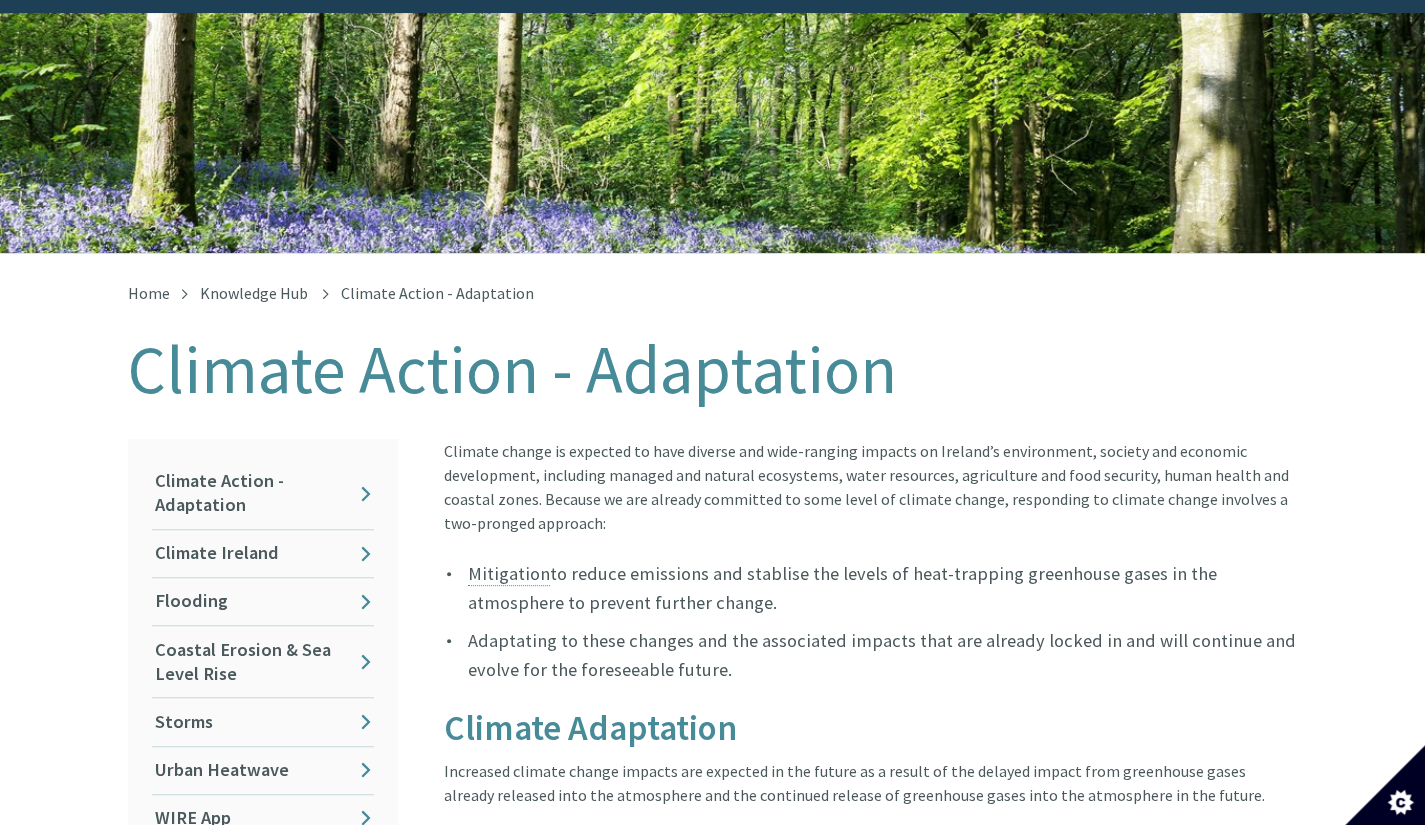 drag, startPoint x: 720, startPoint y: 505, endPoint x: 627, endPoint y: 495, distance: 93.53609 